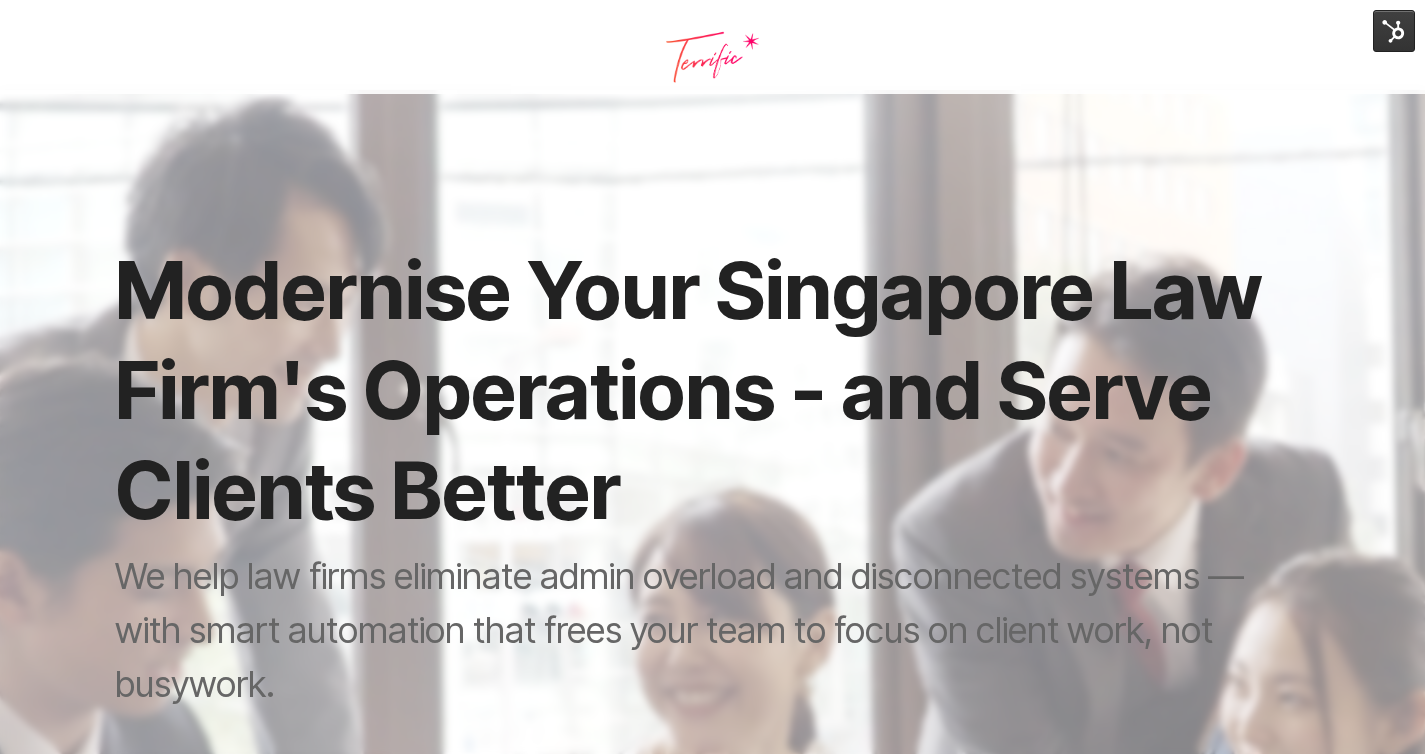 scroll, scrollTop: 0, scrollLeft: 0, axis: both 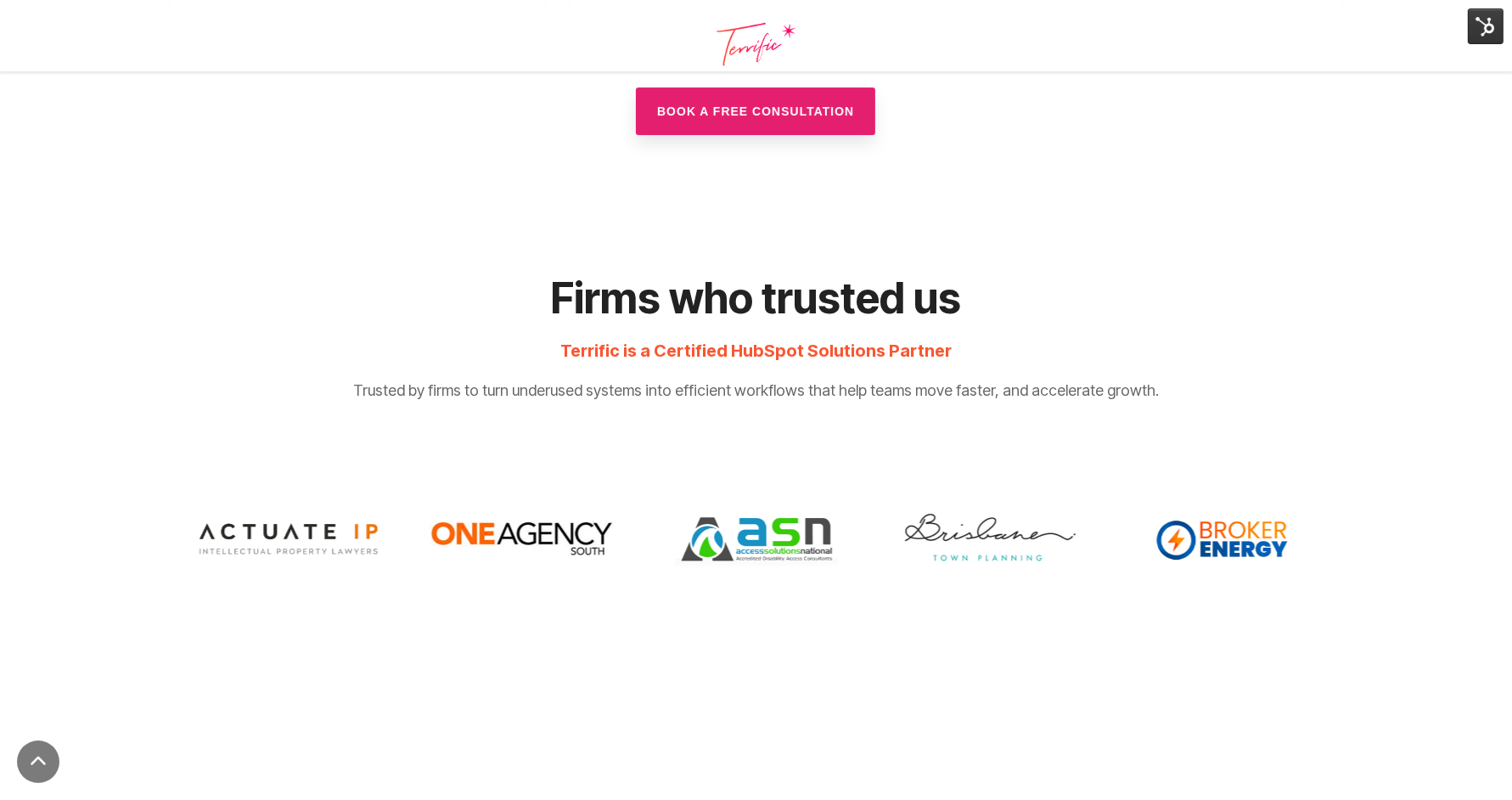 click on "Trusted by firms to turn underused systems into efficient workflows that help teams move faster, and accelerate growth." at bounding box center (756, 390) 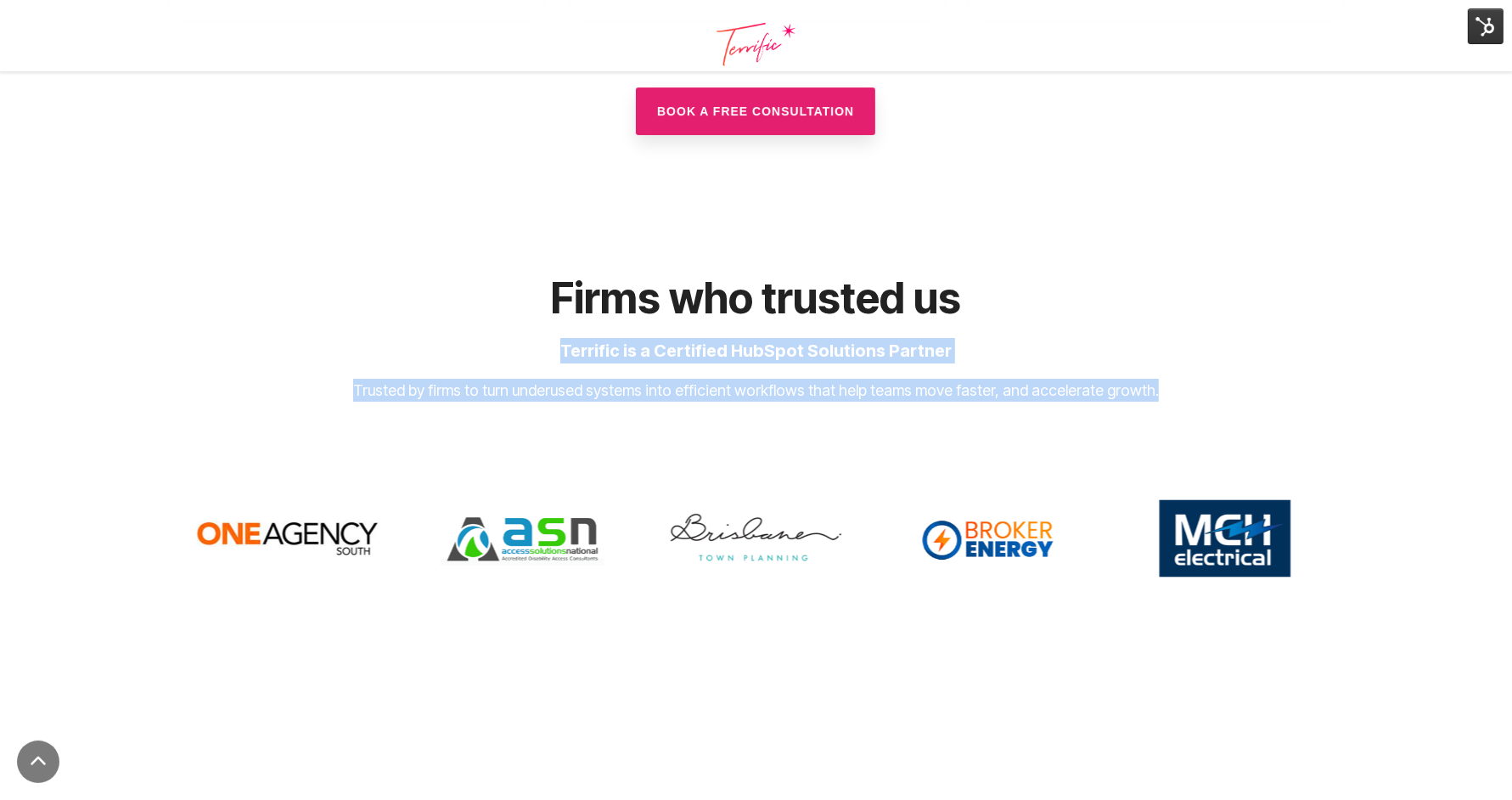 drag, startPoint x: 1116, startPoint y: 341, endPoint x: 559, endPoint y: 300, distance: 558.5069 